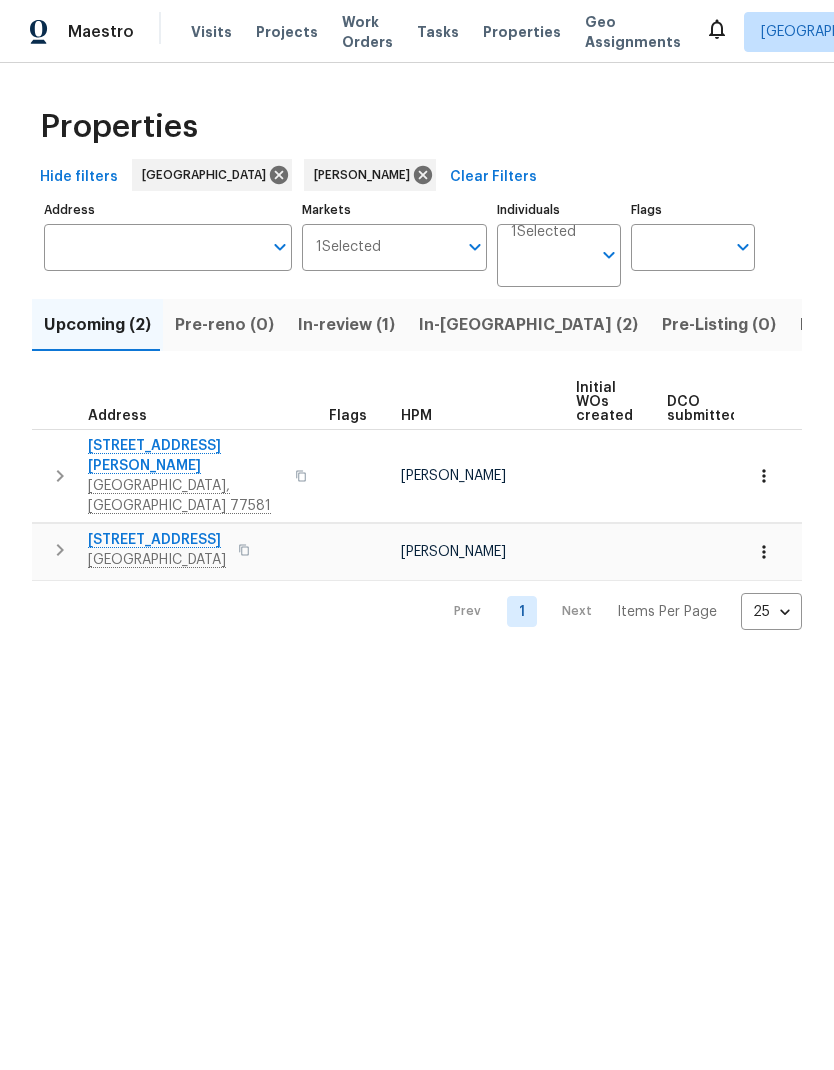 scroll, scrollTop: 0, scrollLeft: 0, axis: both 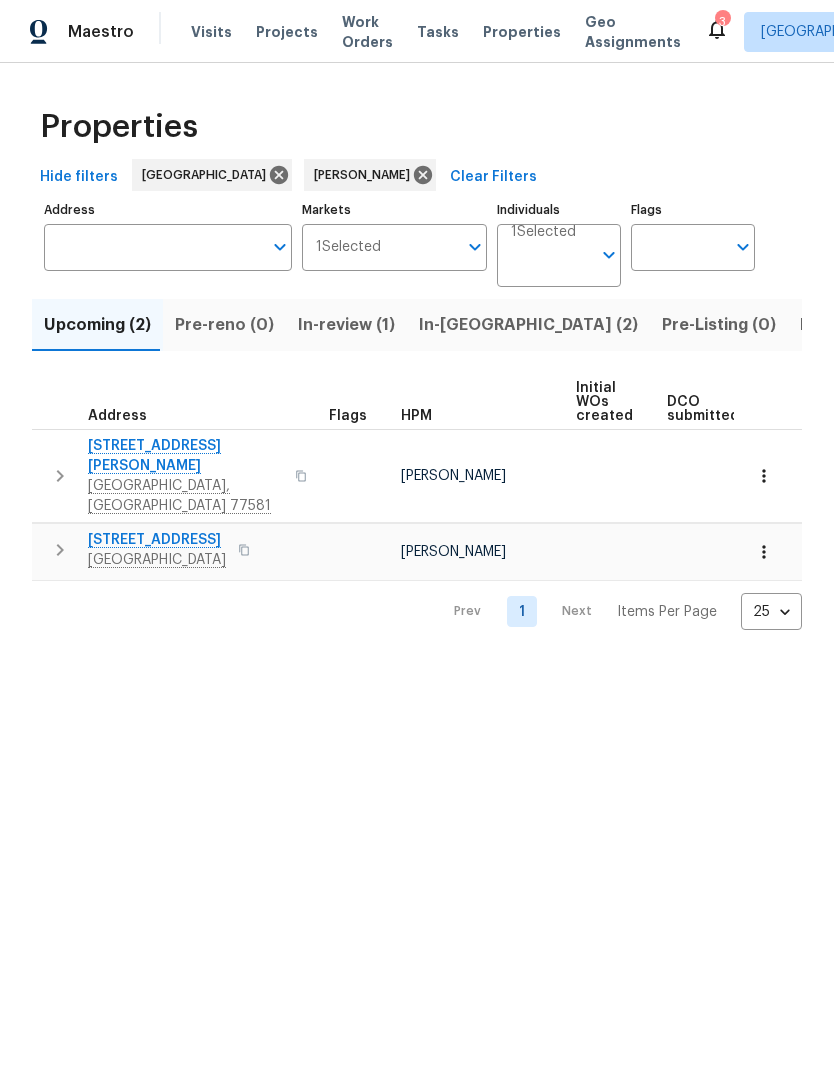 click 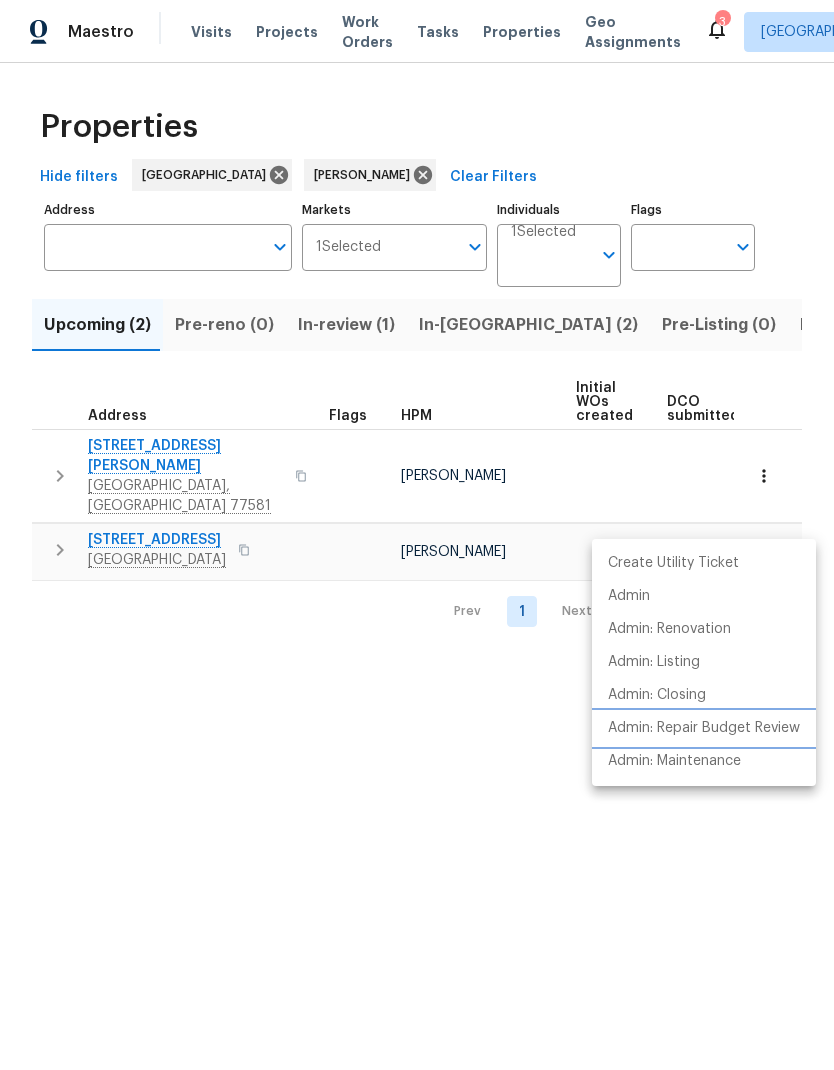 click on "Admin: Repair Budget Review" at bounding box center [704, 728] 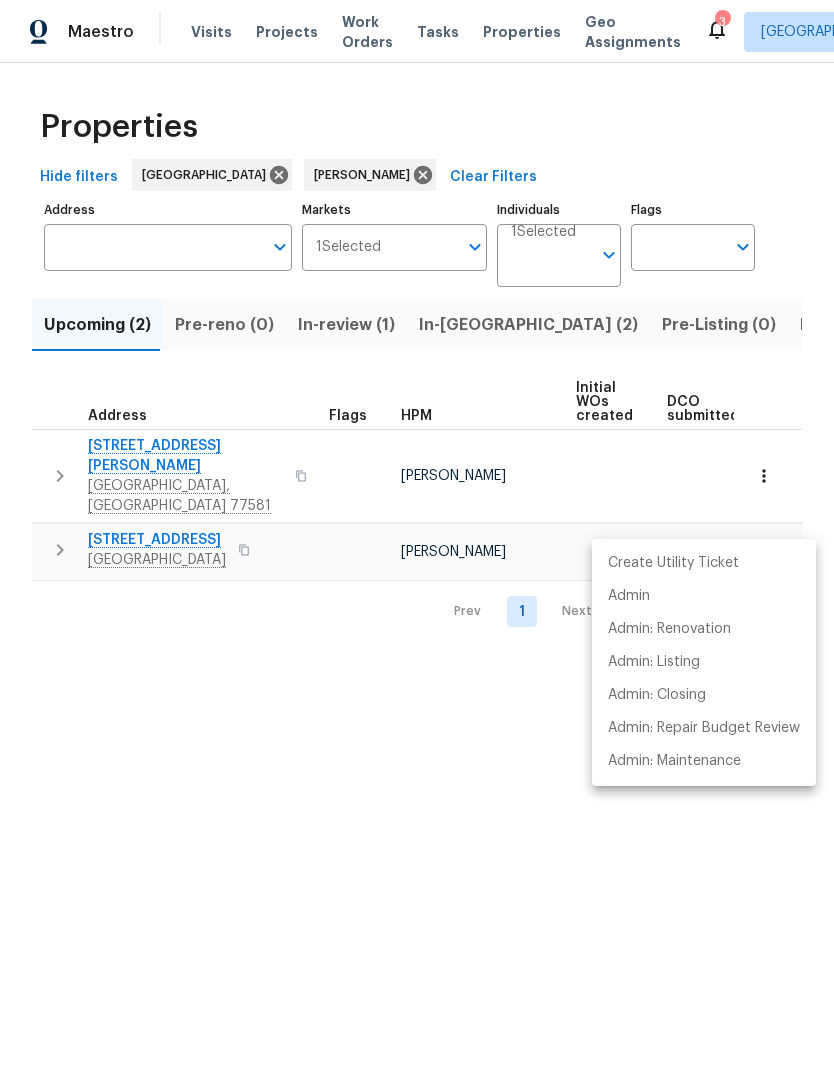 click at bounding box center [417, 535] 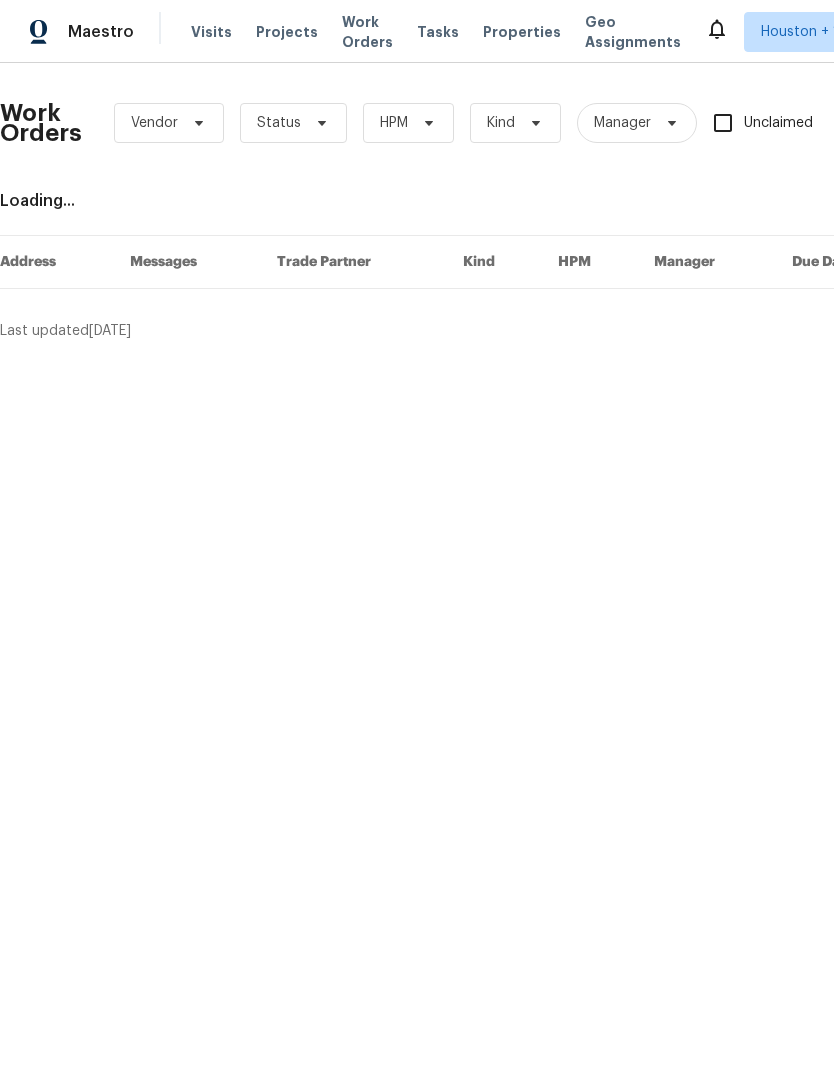 scroll, scrollTop: 0, scrollLeft: 0, axis: both 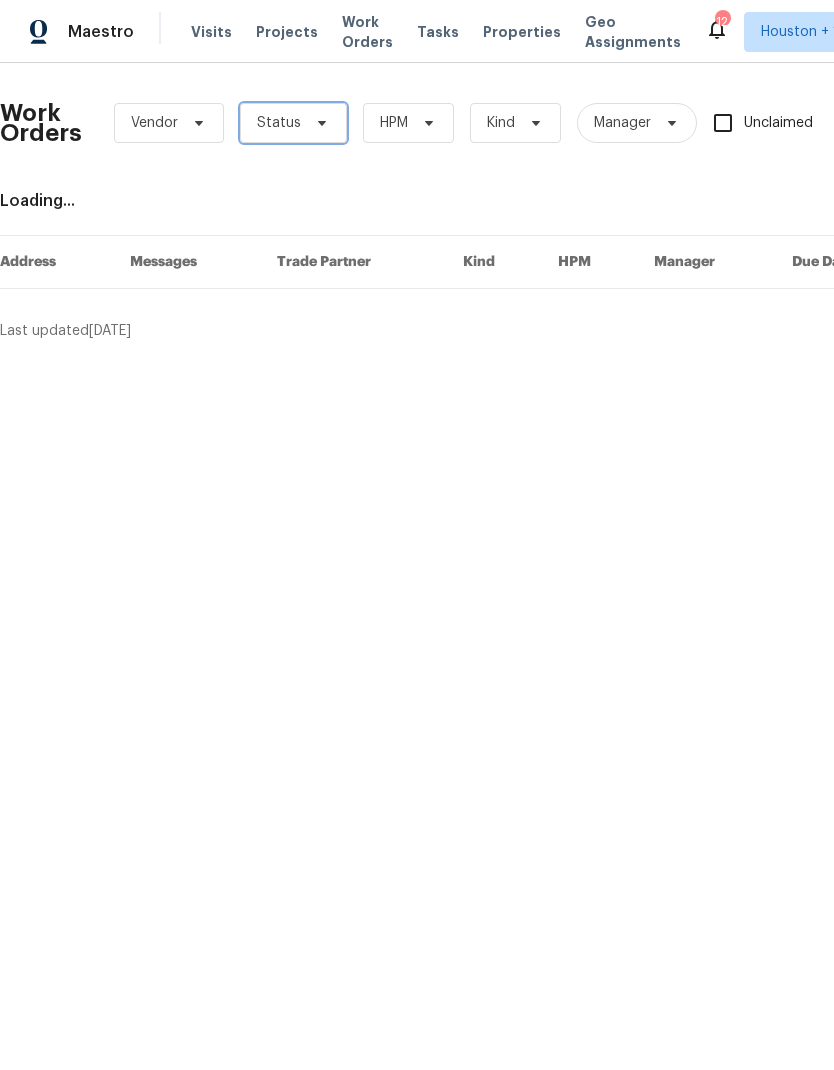 click on "Status" at bounding box center (293, 123) 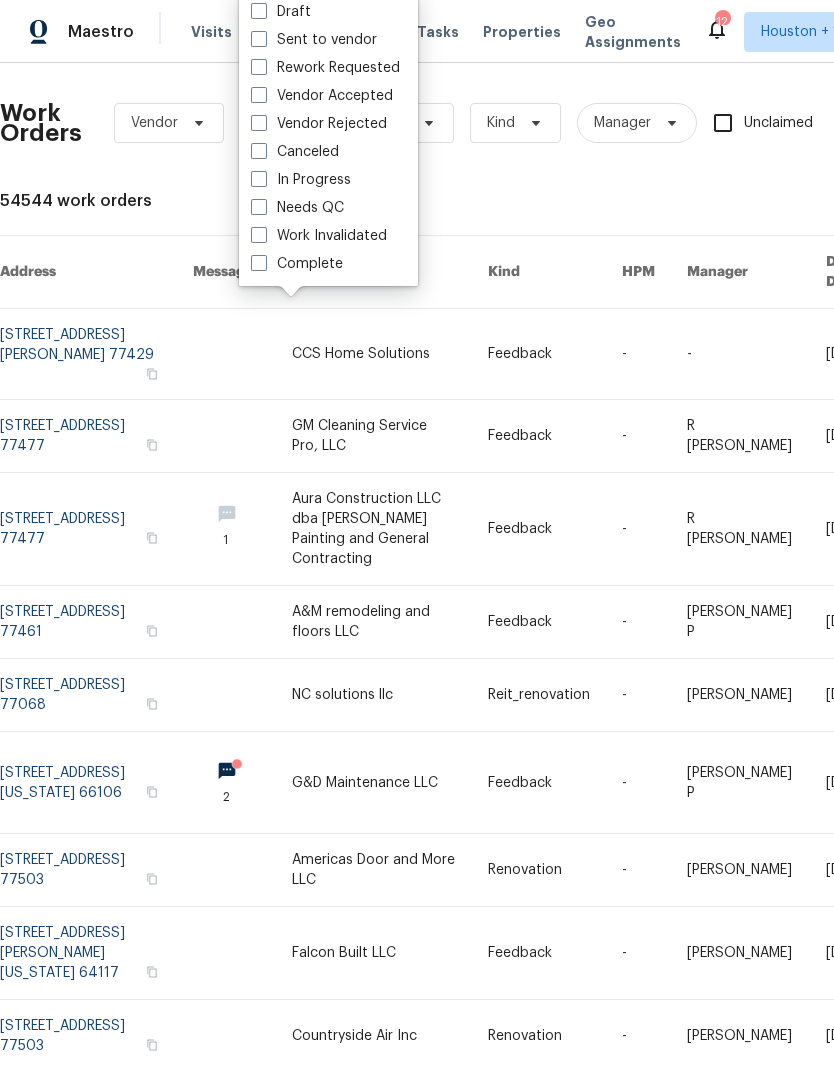click at bounding box center [259, 207] 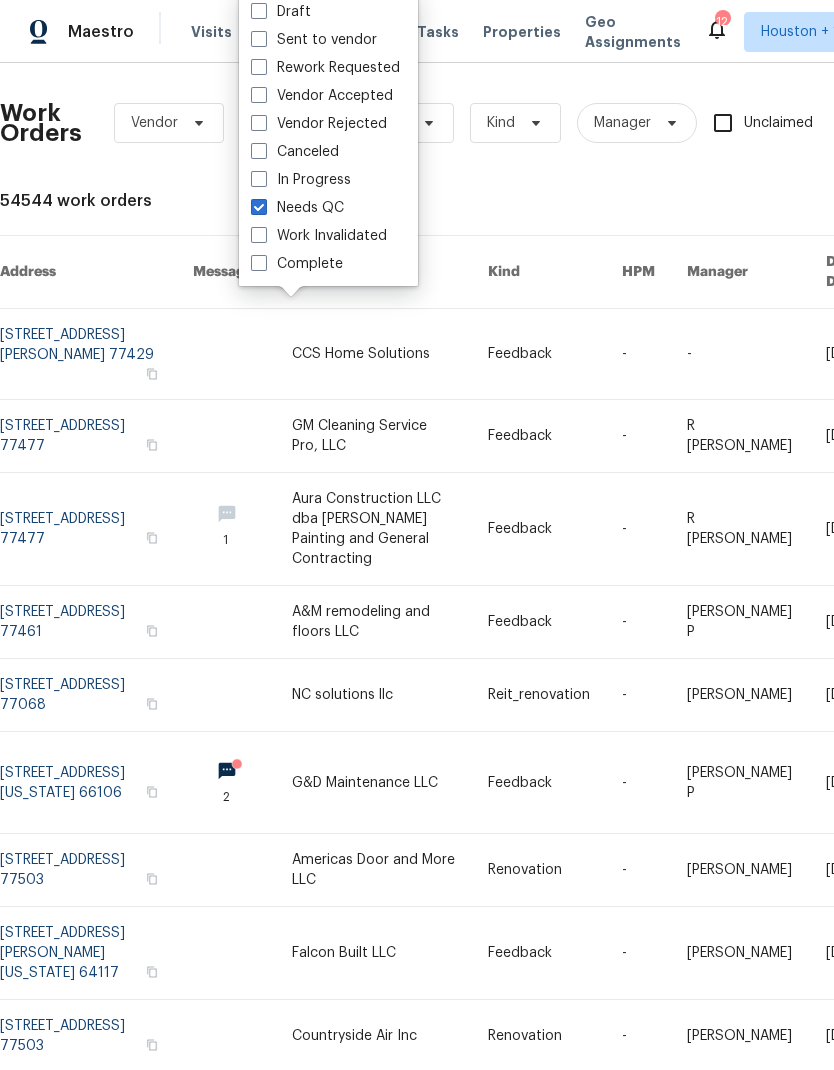 checkbox on "true" 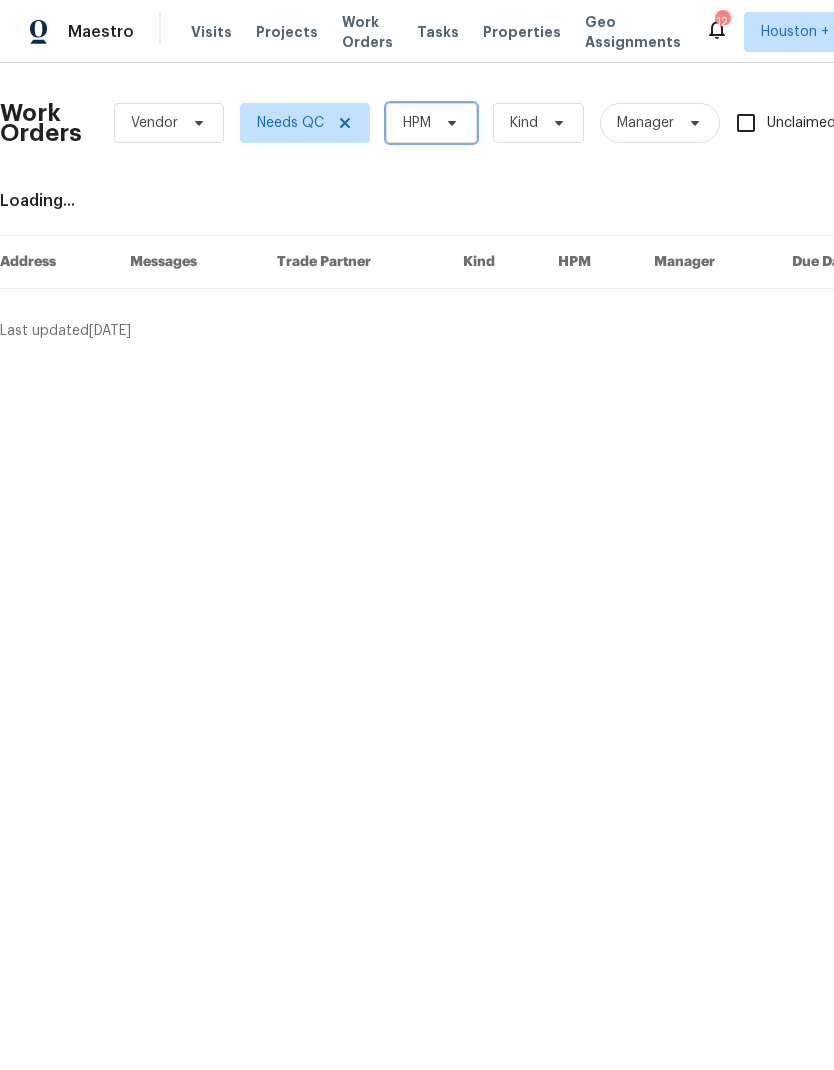 click at bounding box center (449, 123) 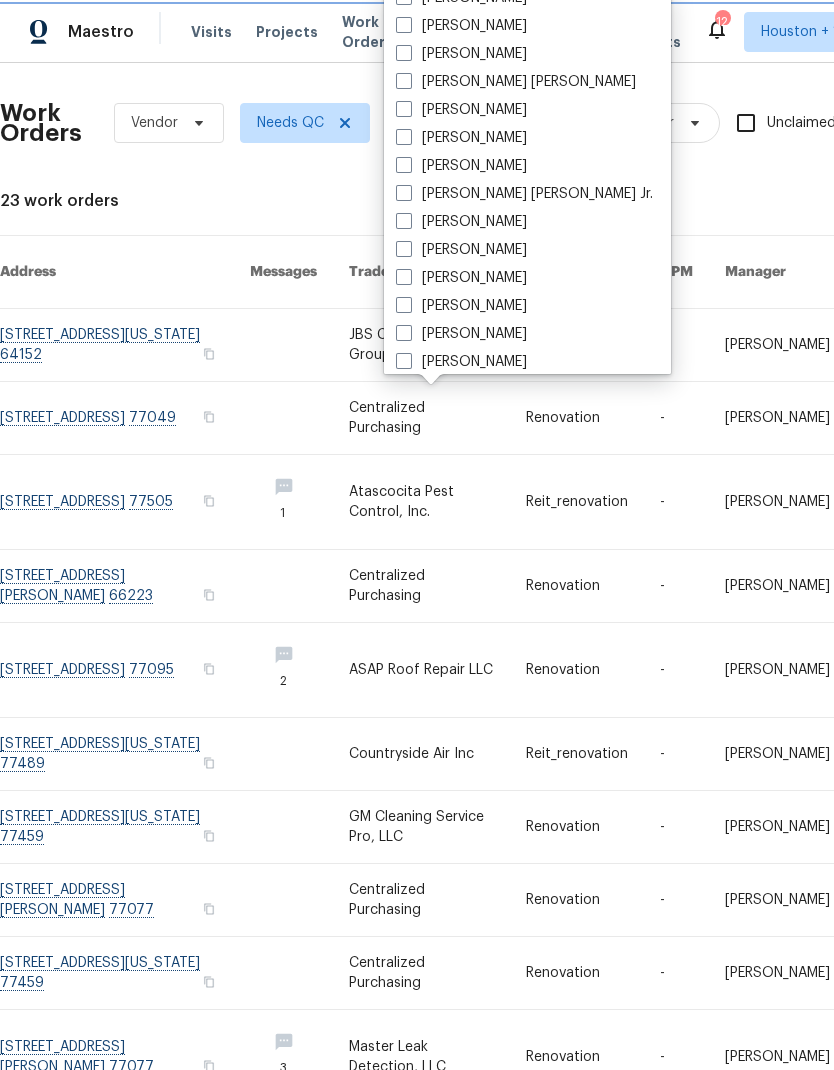 scroll, scrollTop: 436, scrollLeft: 0, axis: vertical 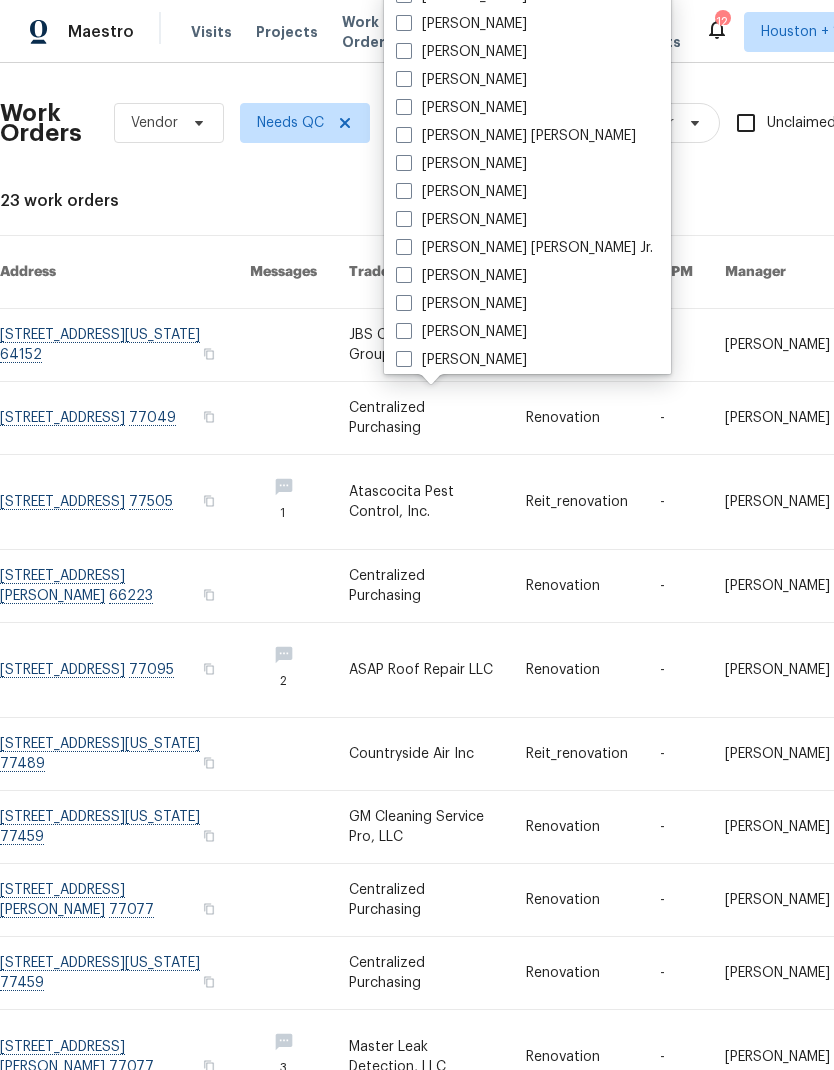 click on "[PERSON_NAME]" at bounding box center (461, 192) 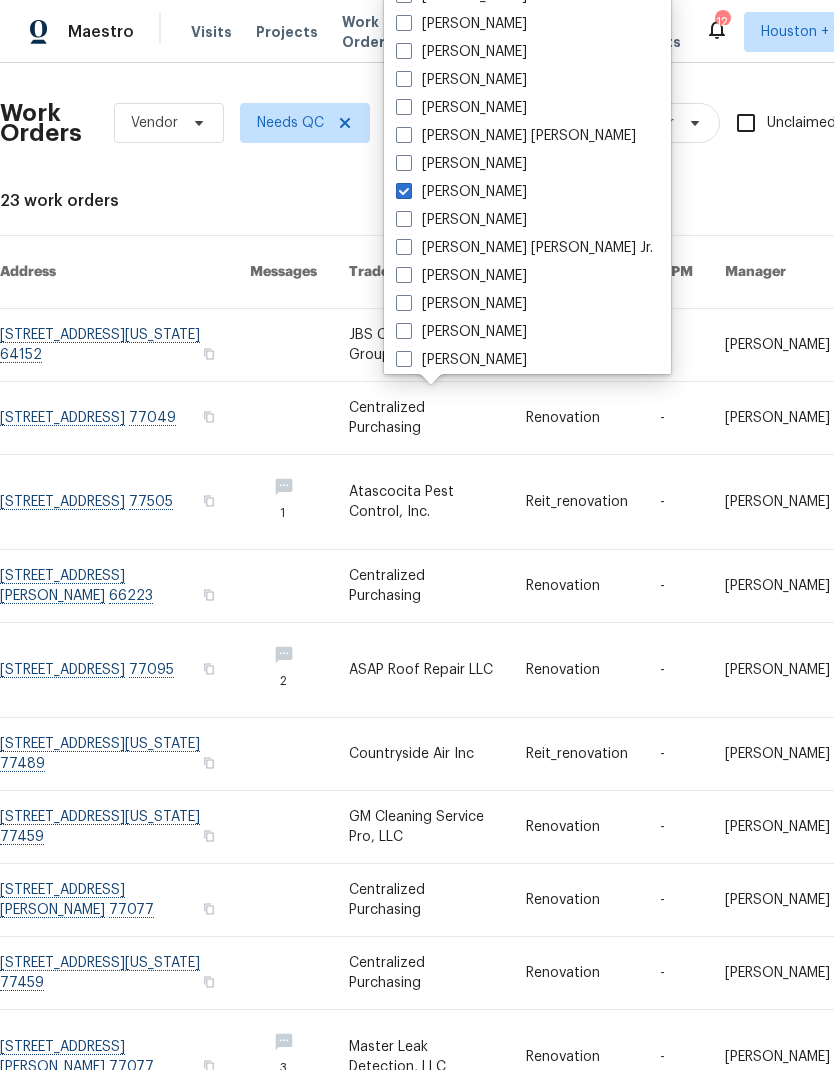 checkbox on "true" 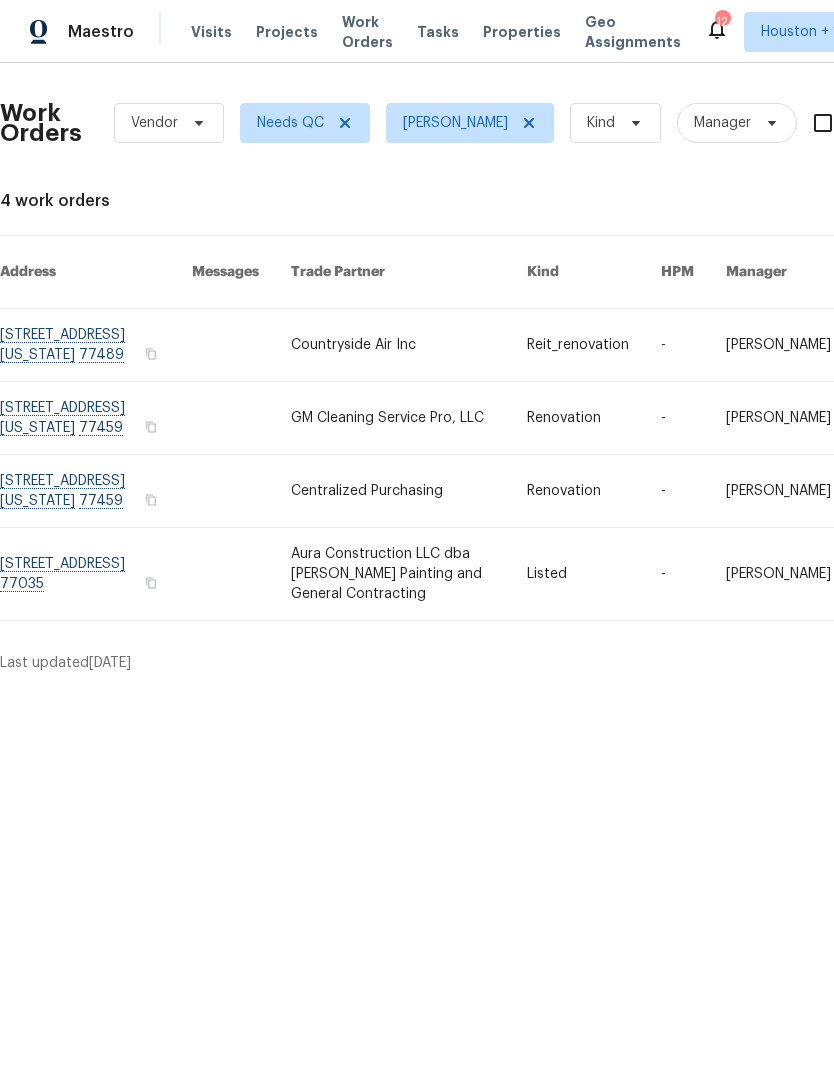 scroll, scrollTop: 0, scrollLeft: 0, axis: both 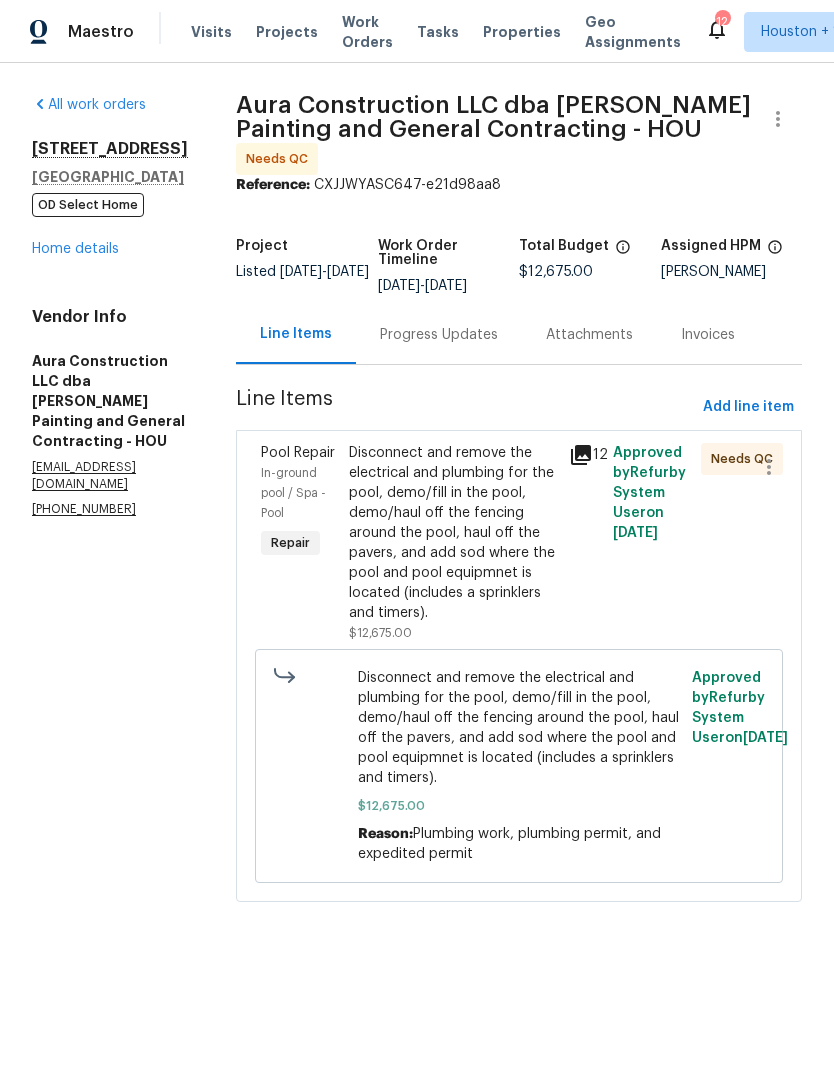 click on "Disconnect and remove the electrical and plumbing for the pool, demo/fill in the pool, demo/haul off the fencing around the pool, haul off the pavers, and add sod where the pool and pool equipmnet is located (includes a sprinklers and timers)." at bounding box center (453, 533) 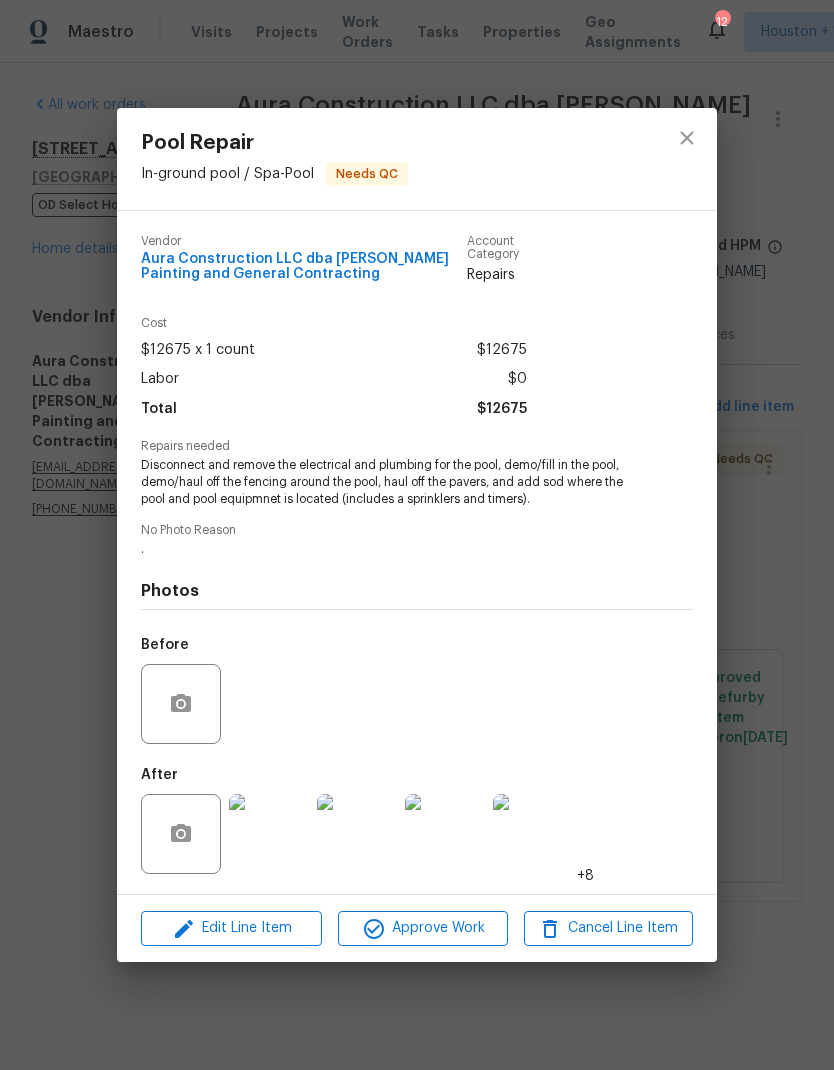 click at bounding box center [269, 834] 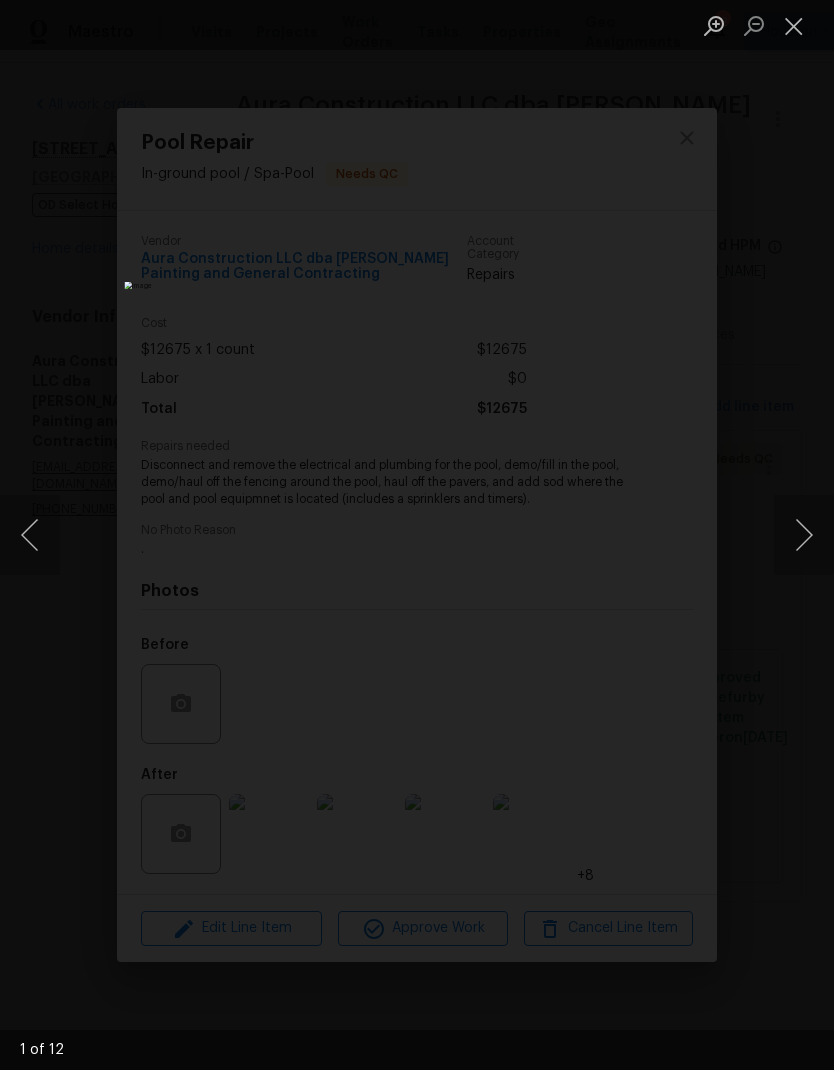click at bounding box center (804, 535) 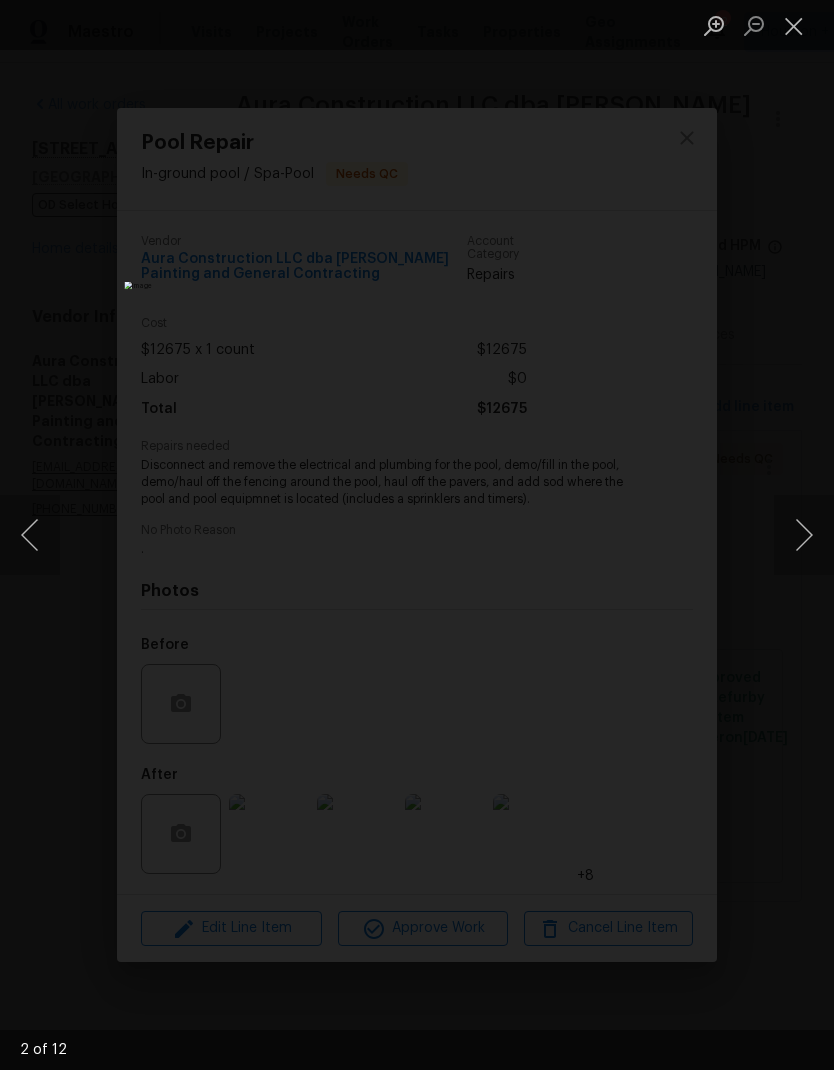 click at bounding box center [804, 535] 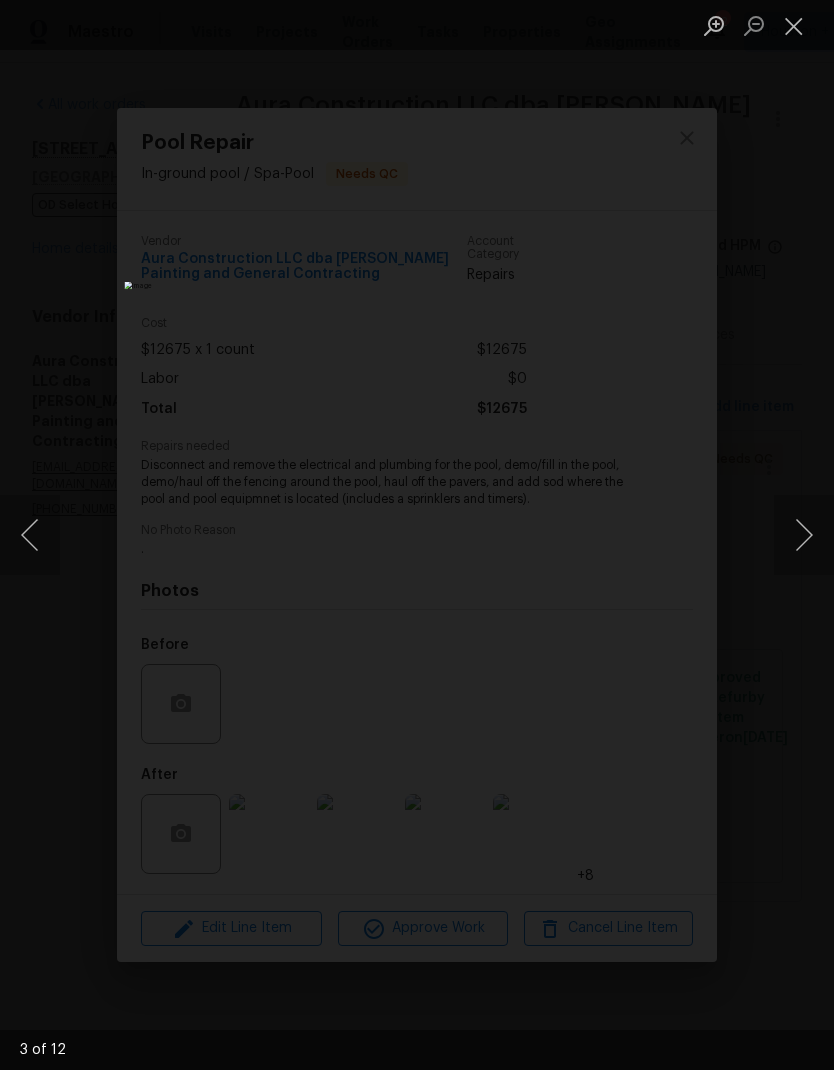 click at bounding box center [804, 535] 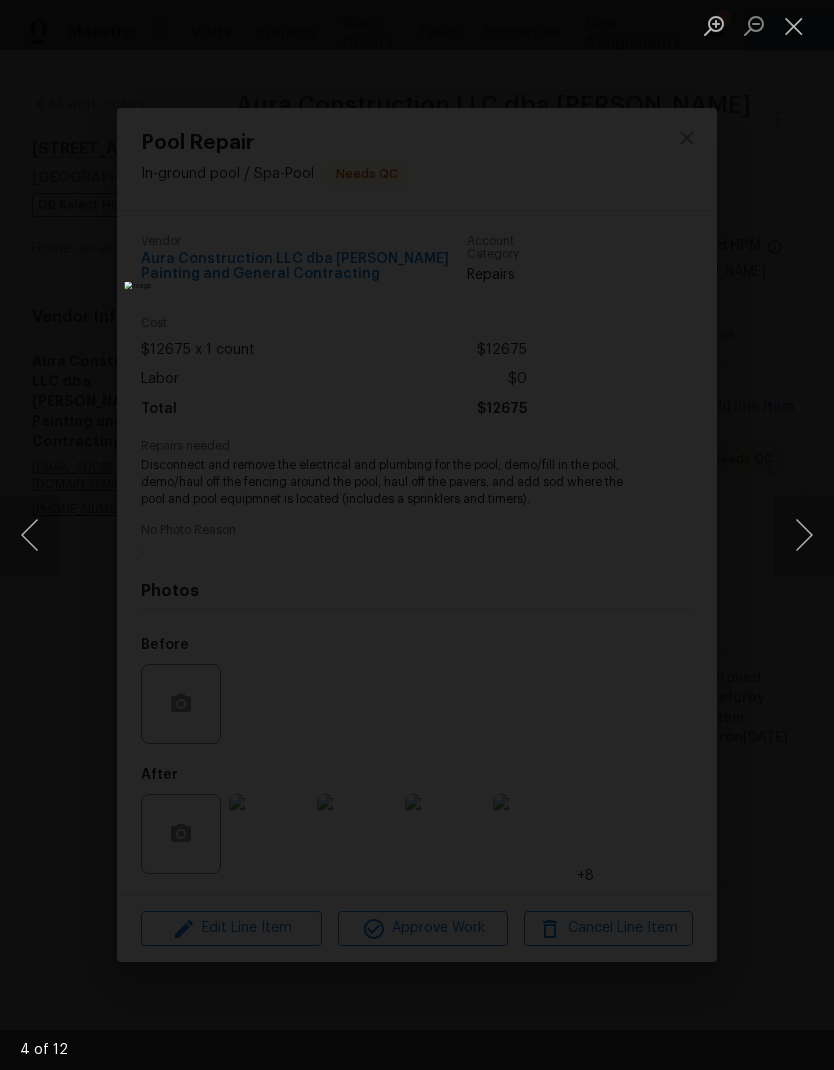 click at bounding box center [804, 535] 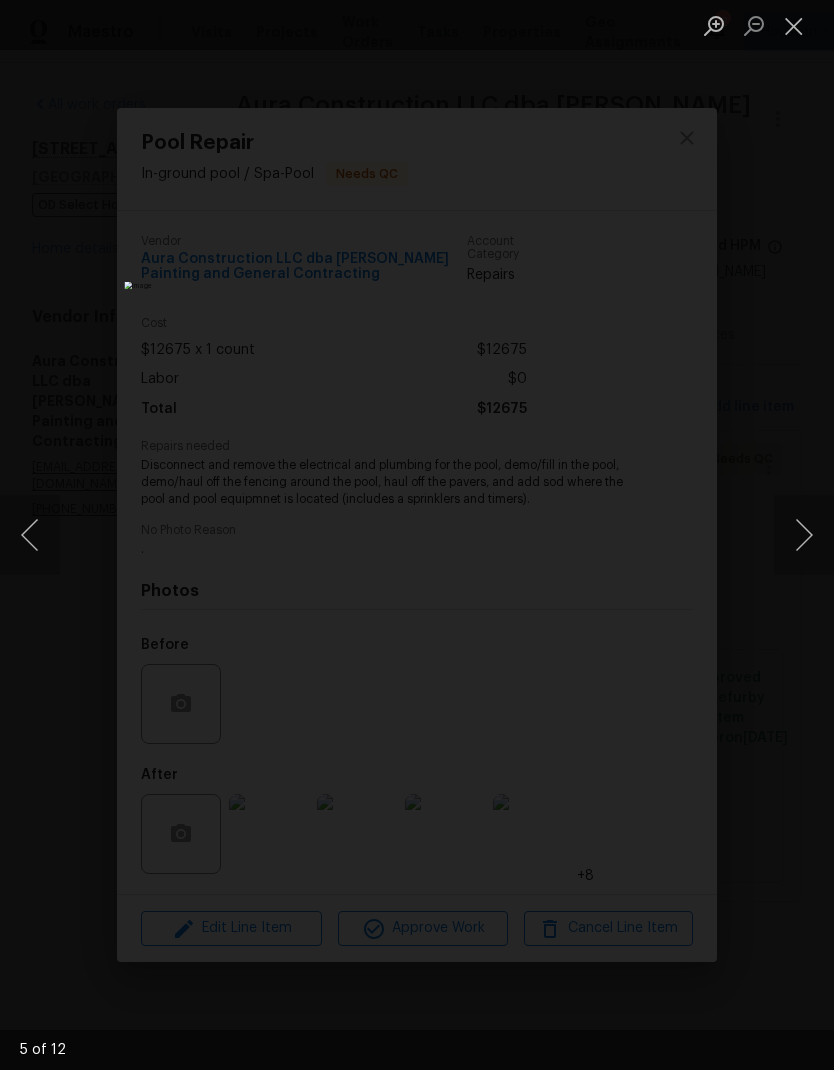click at bounding box center (804, 535) 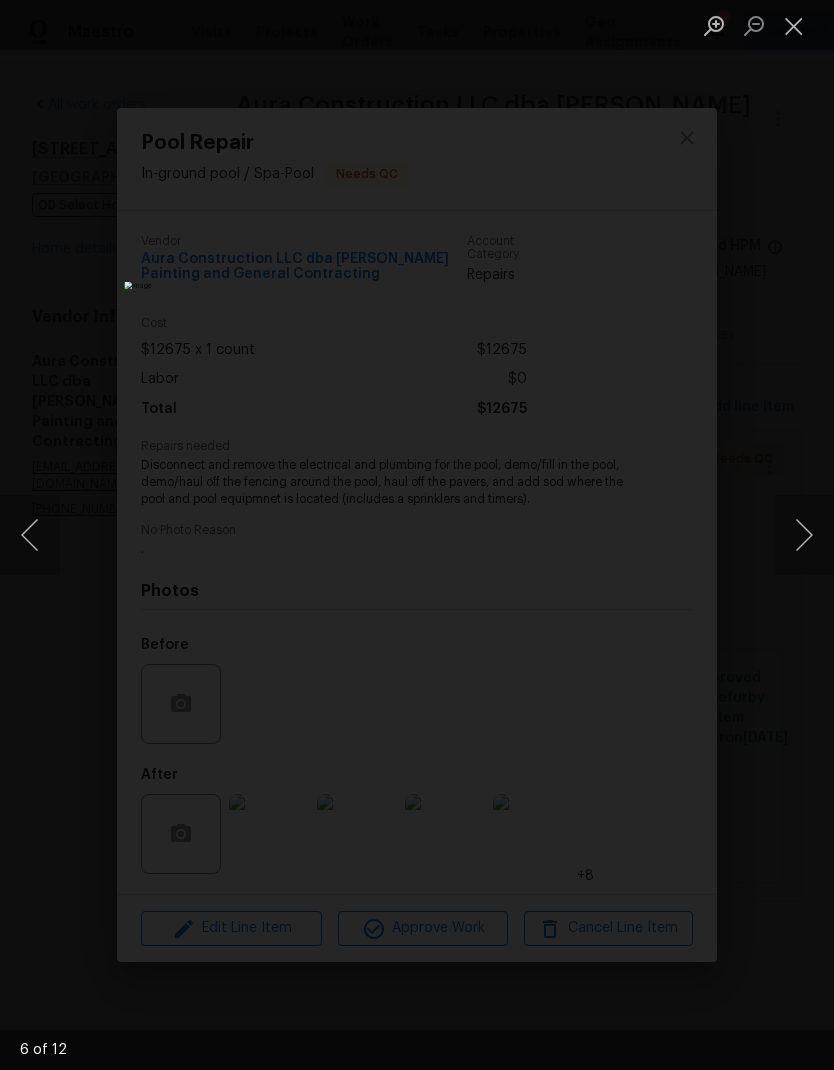 click at bounding box center [804, 535] 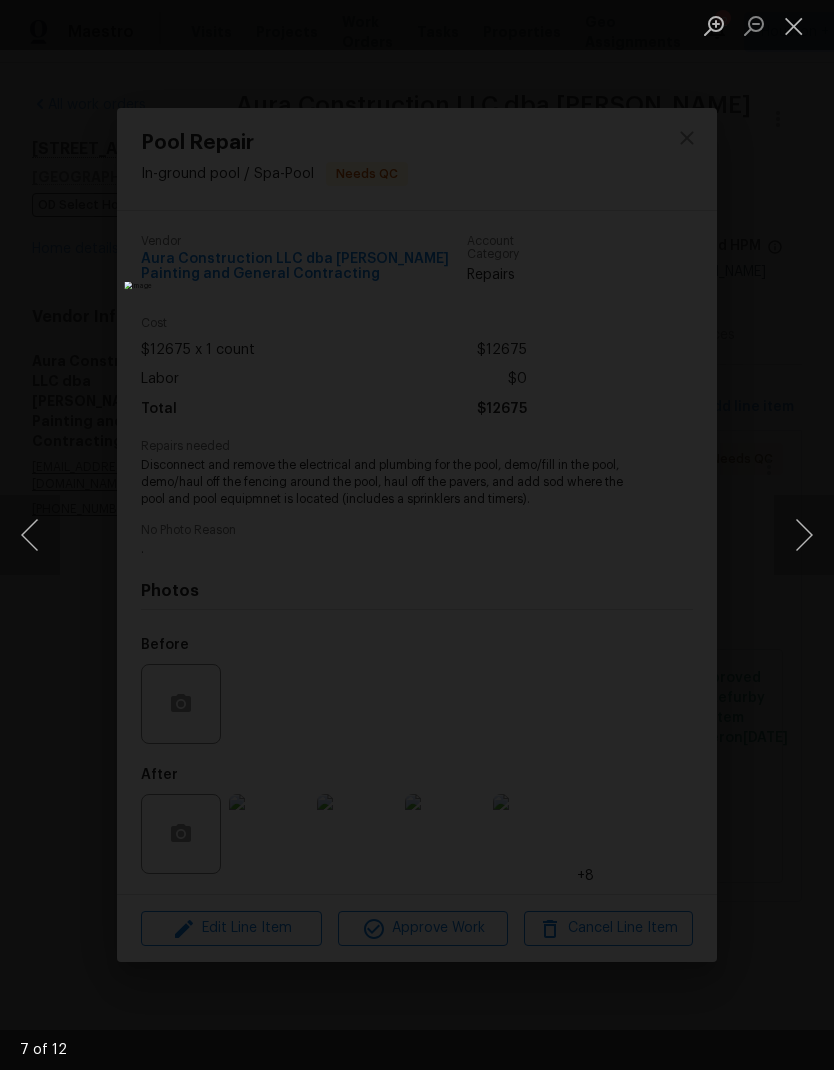 click at bounding box center [804, 535] 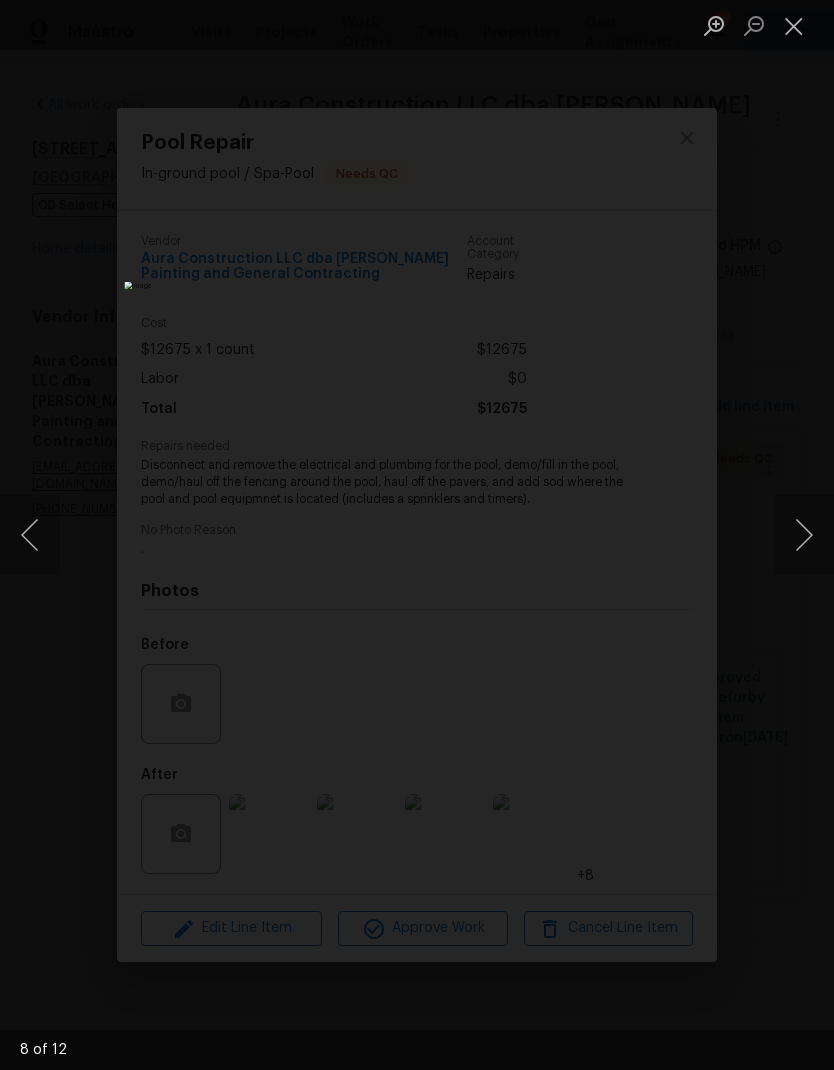 click at bounding box center (804, 535) 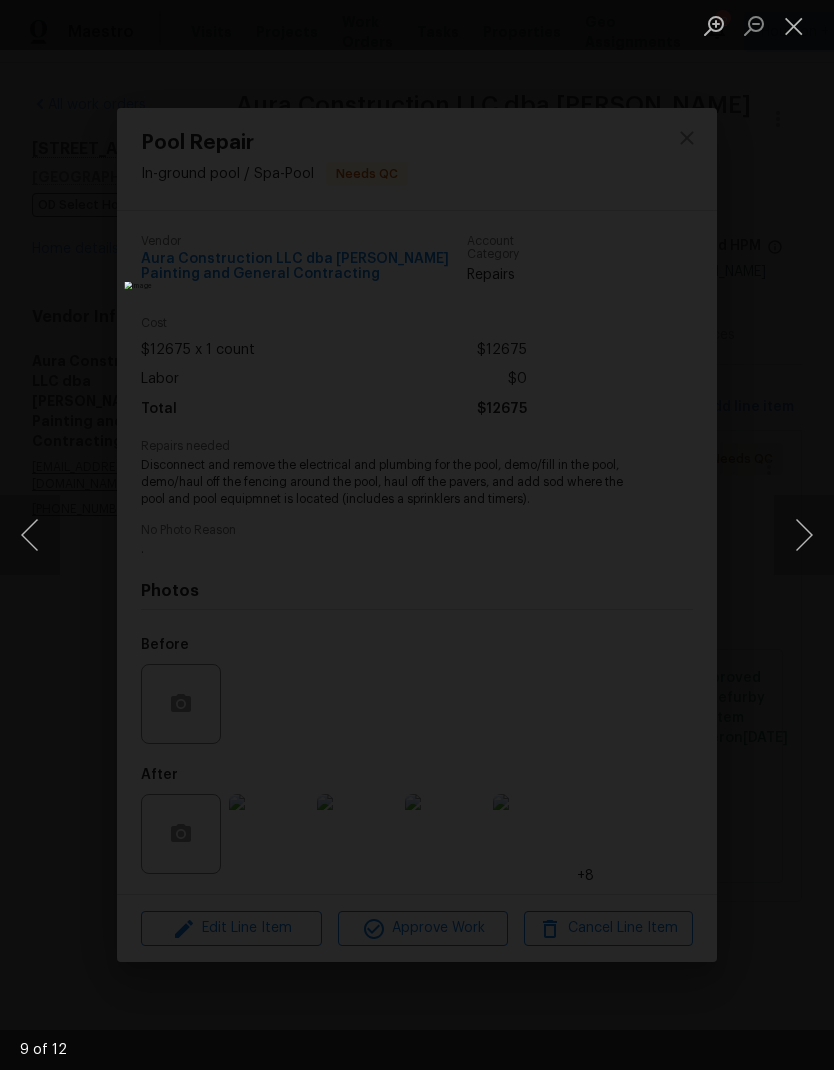 click at bounding box center [804, 535] 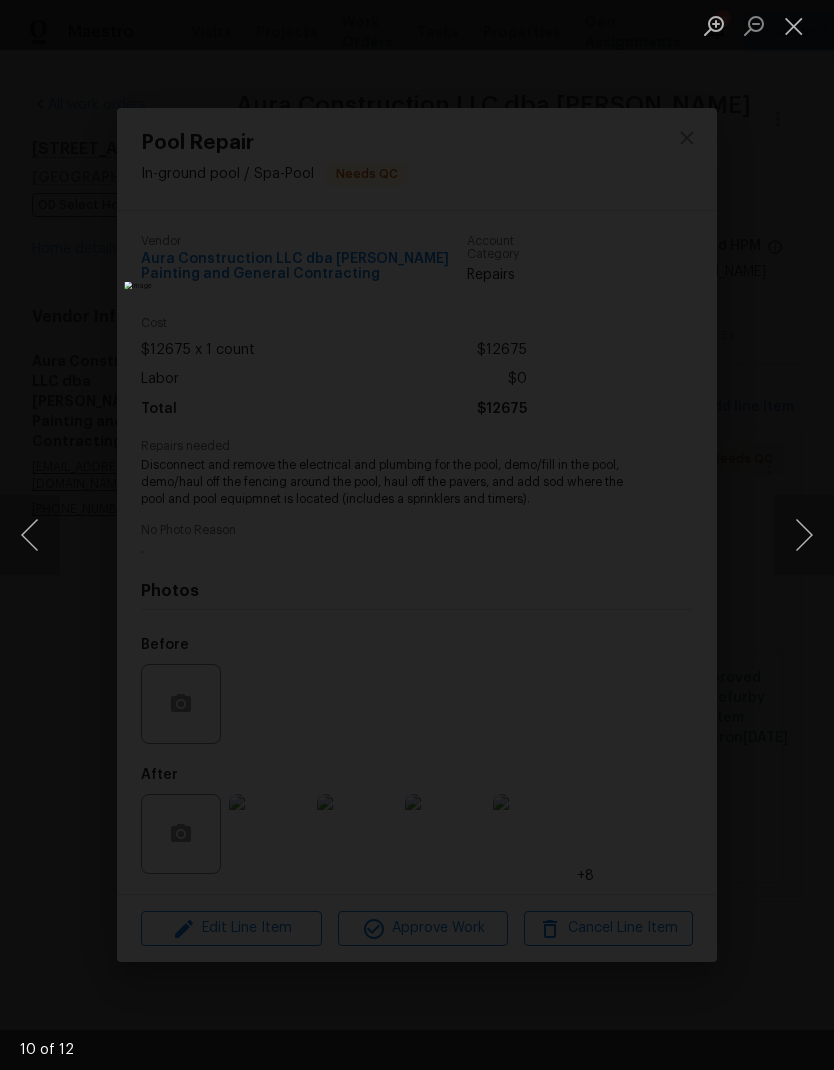 click at bounding box center (804, 535) 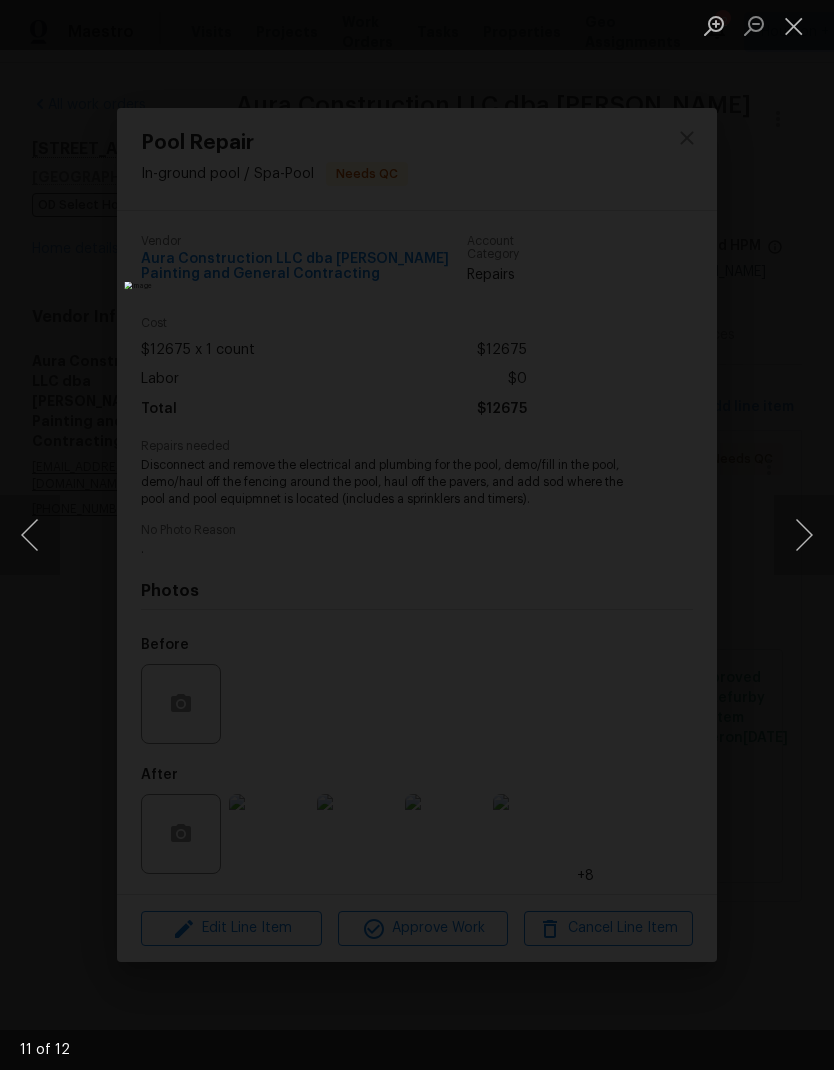 click at bounding box center [804, 535] 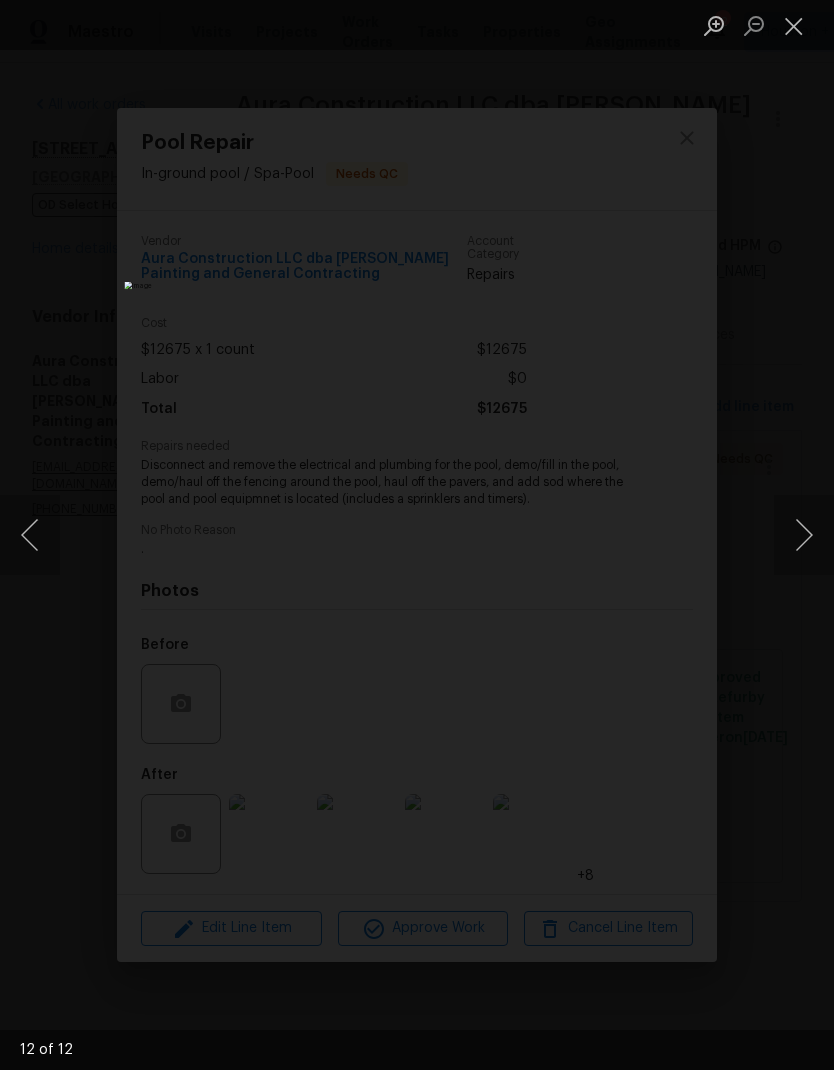 click at bounding box center (804, 535) 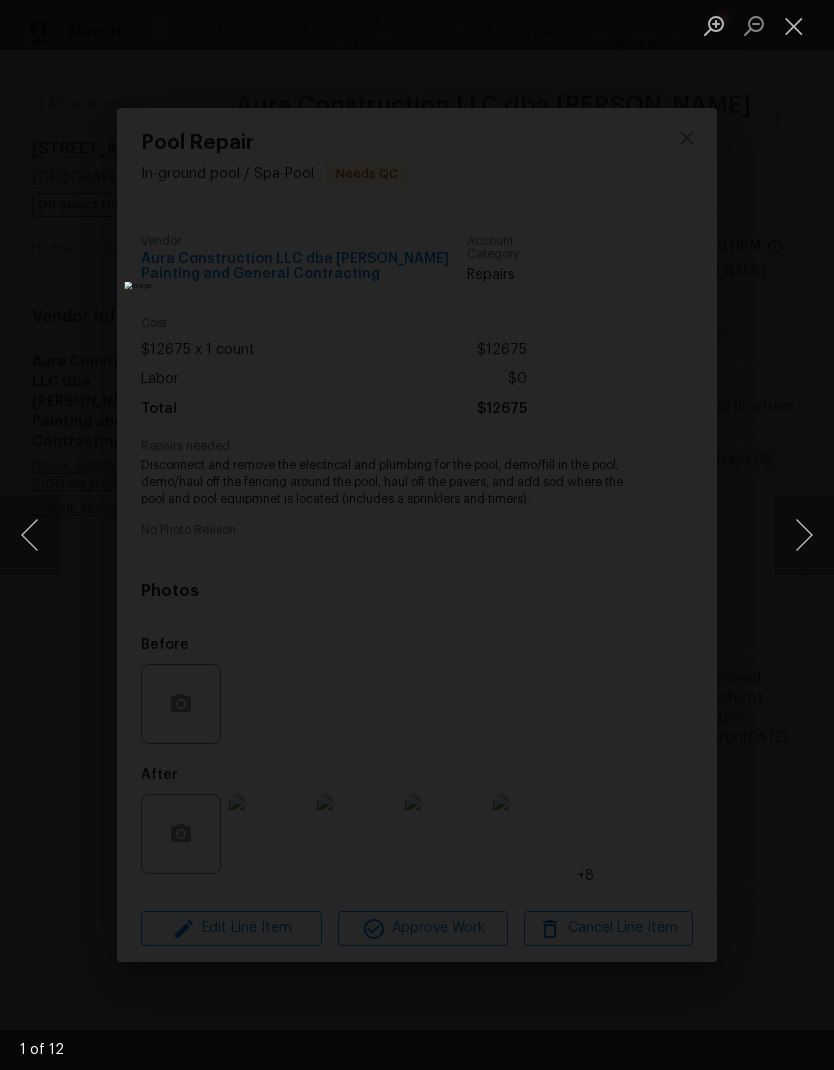 click at bounding box center (30, 535) 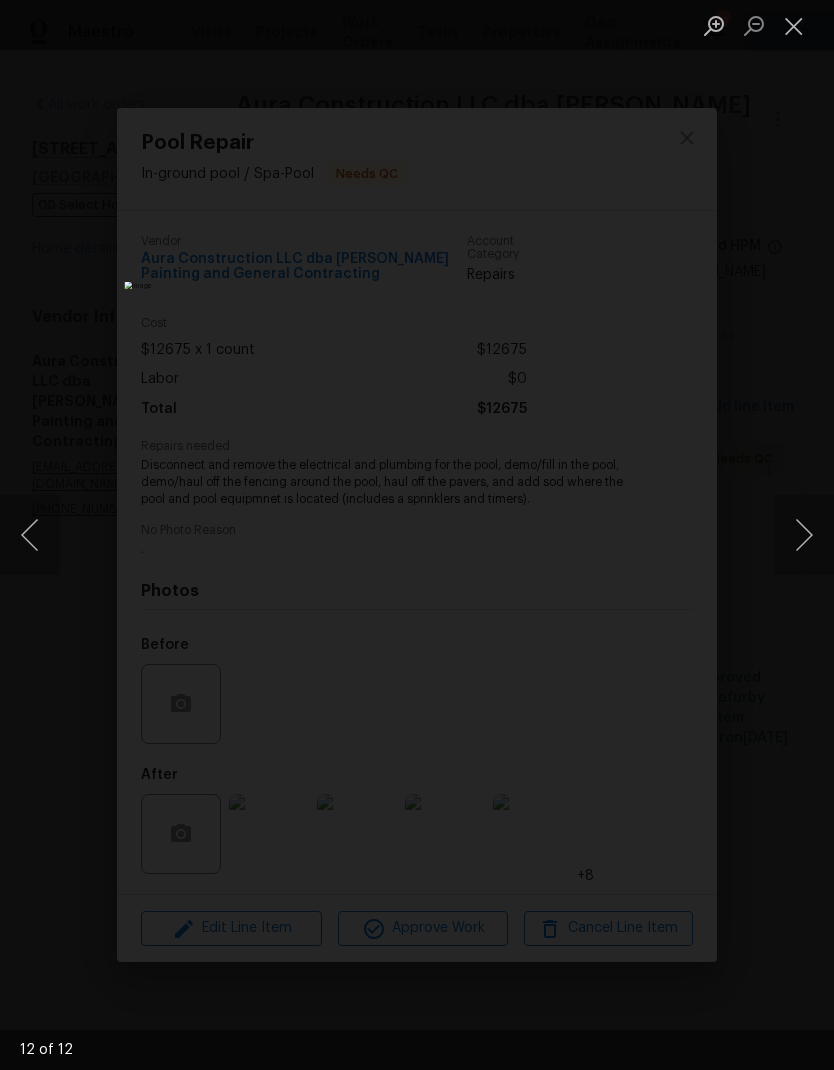 click at bounding box center (804, 535) 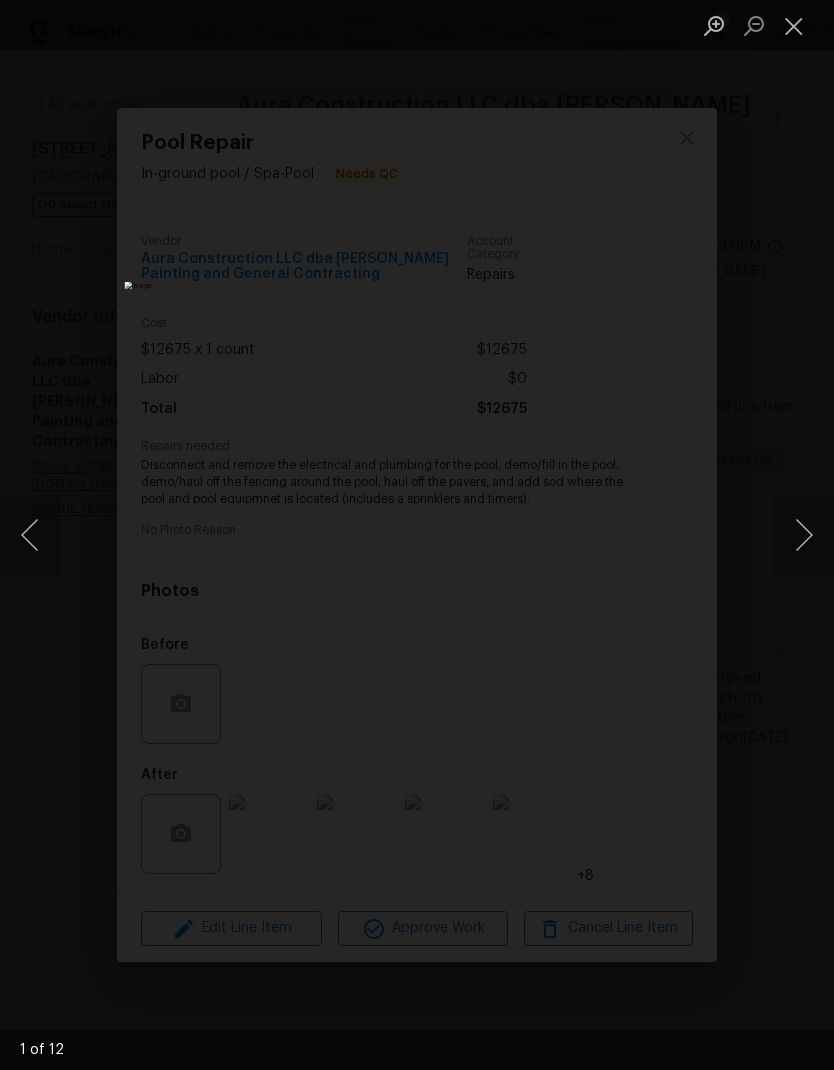click at bounding box center (804, 535) 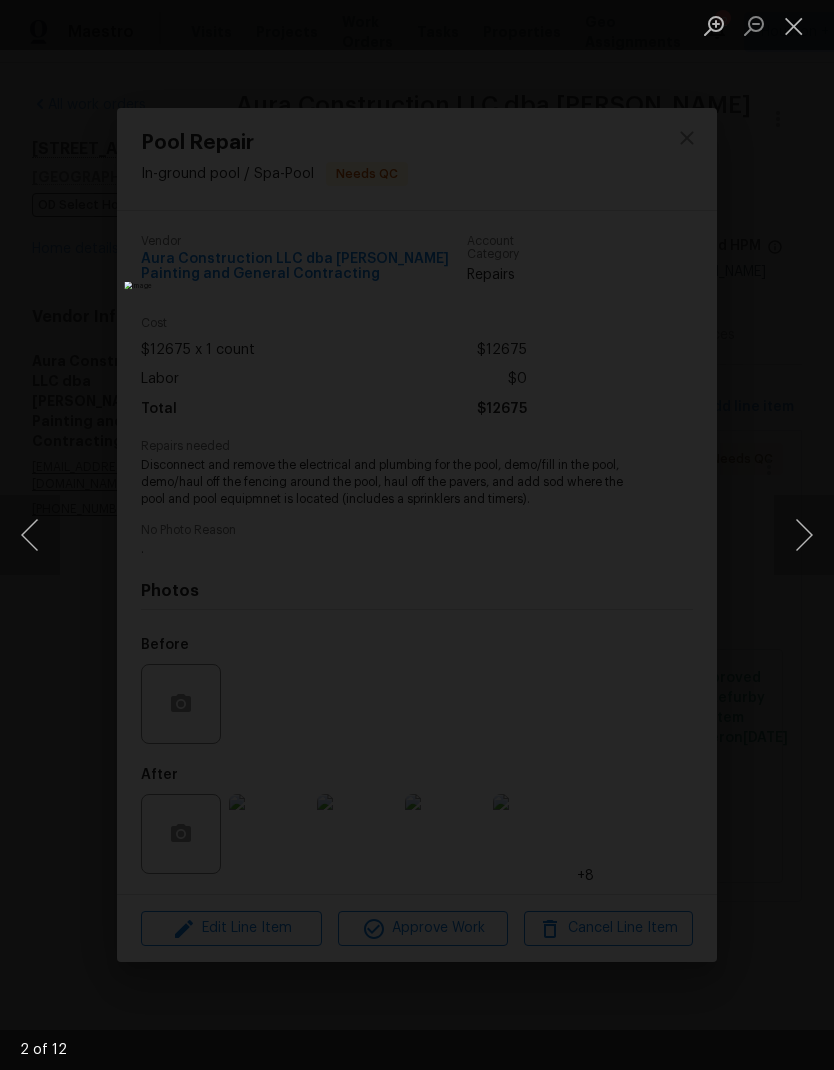 click at bounding box center (794, 25) 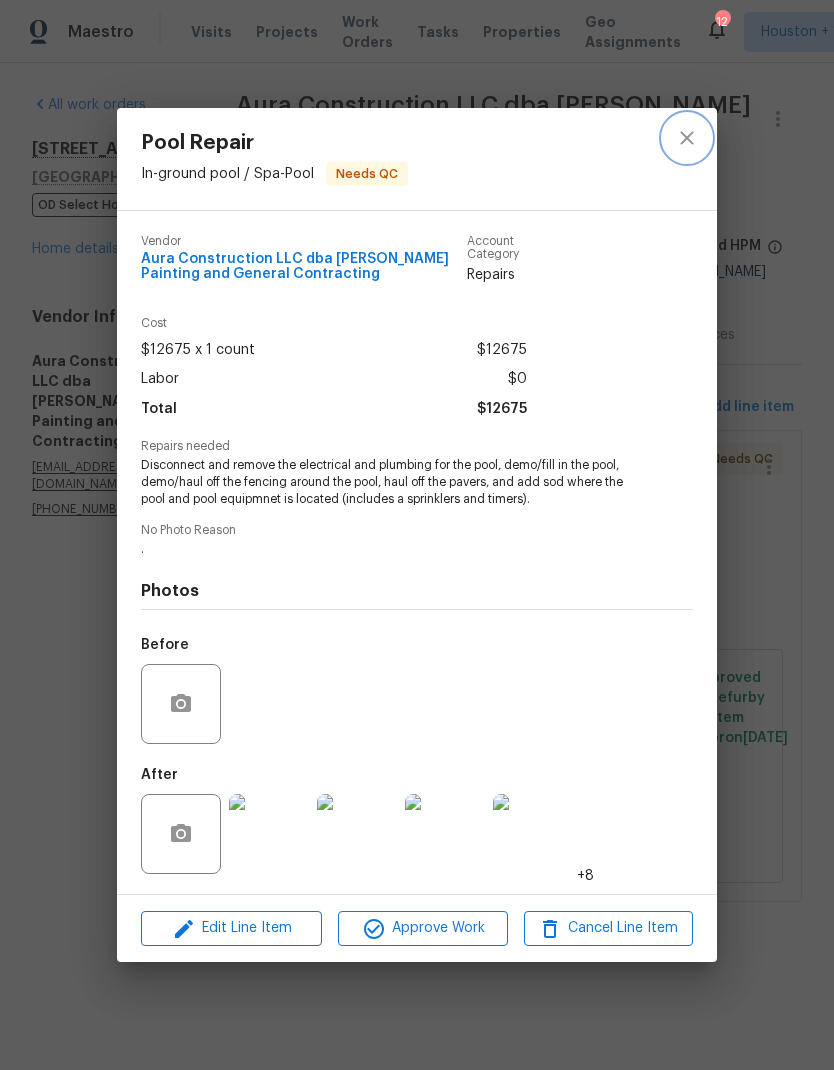 click 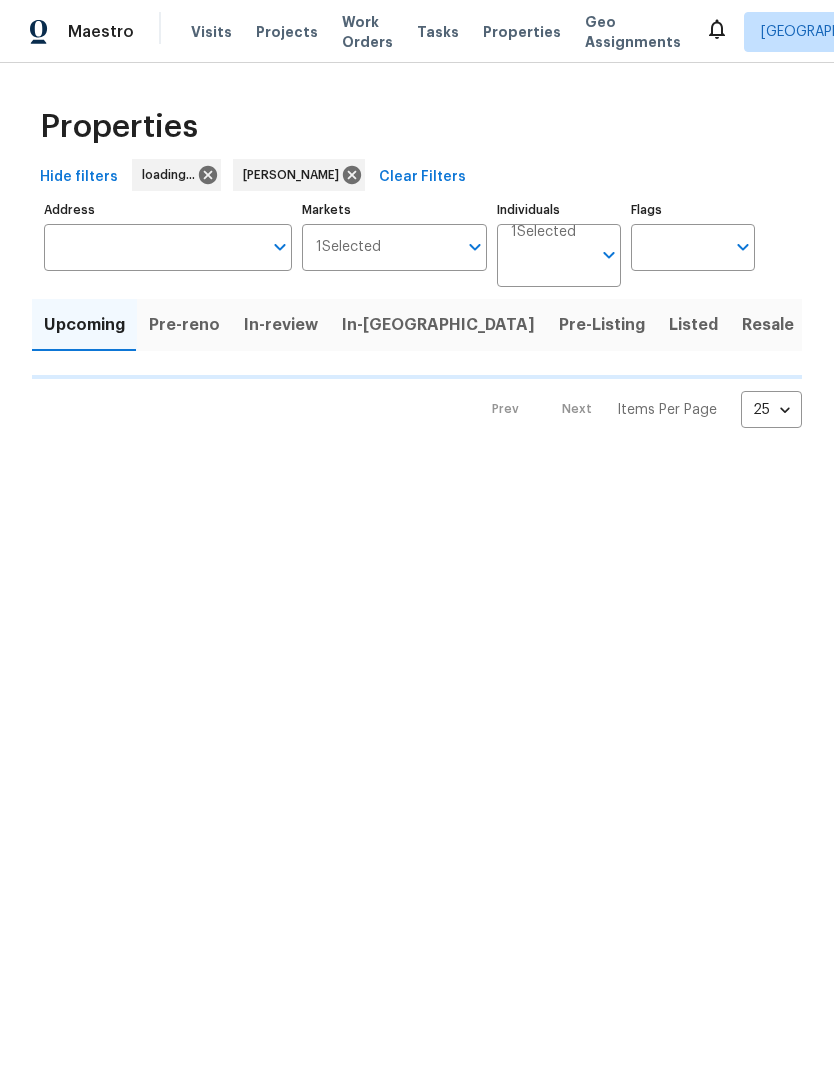 scroll, scrollTop: 0, scrollLeft: 0, axis: both 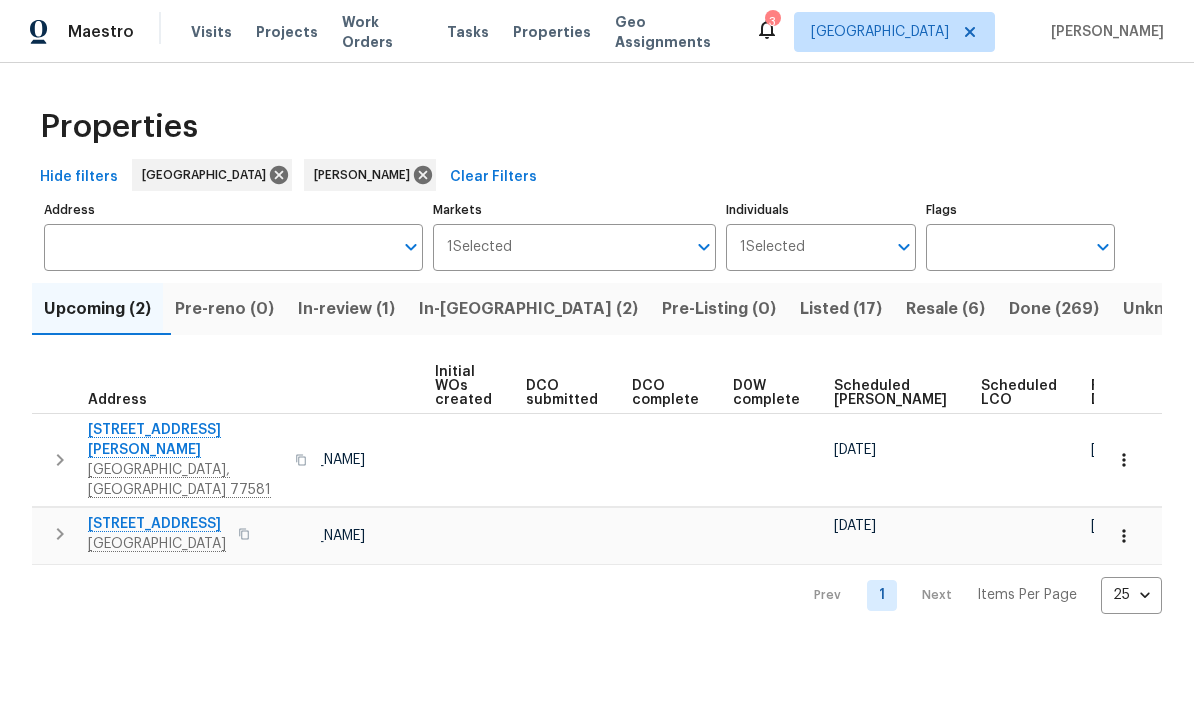 click on "Resale (6)" at bounding box center (945, 309) 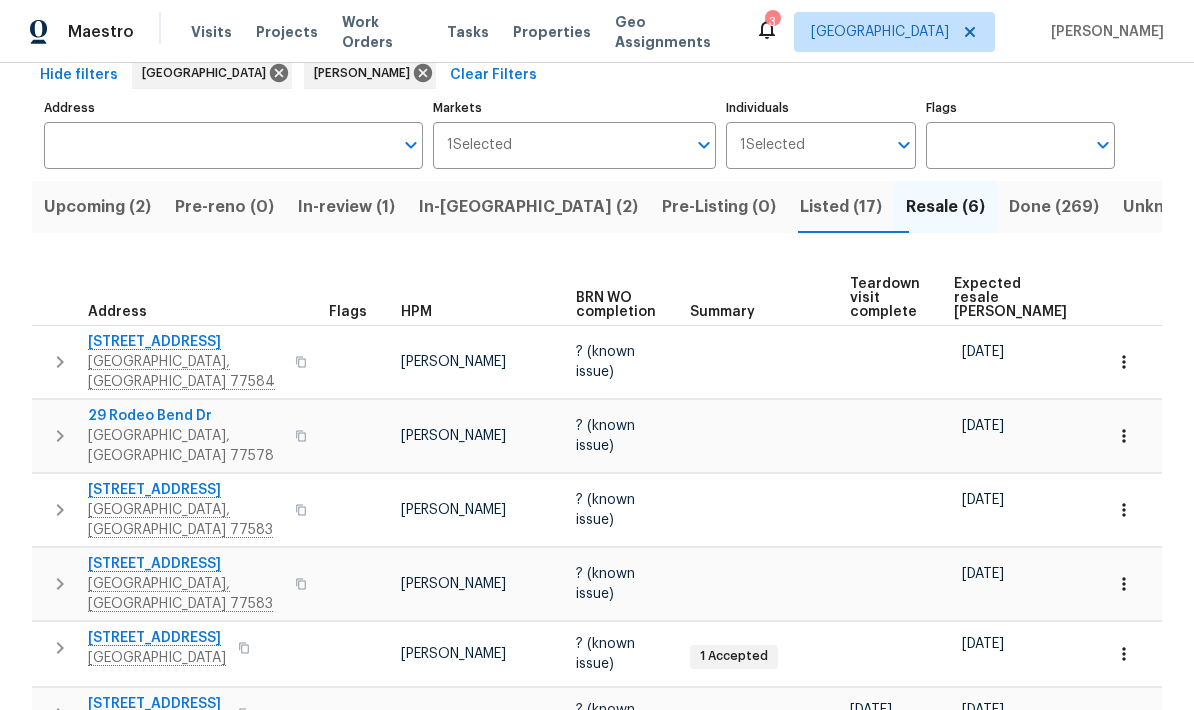scroll, scrollTop: 101, scrollLeft: 0, axis: vertical 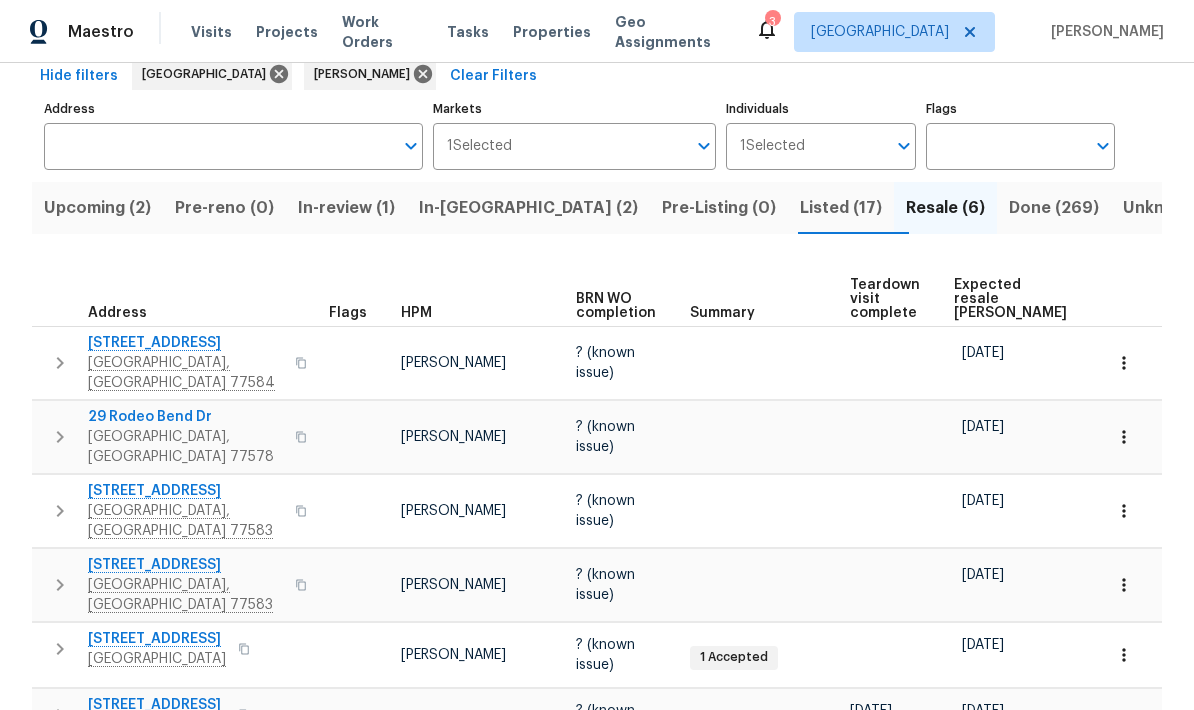 click on "Listed (17)" at bounding box center [841, 208] 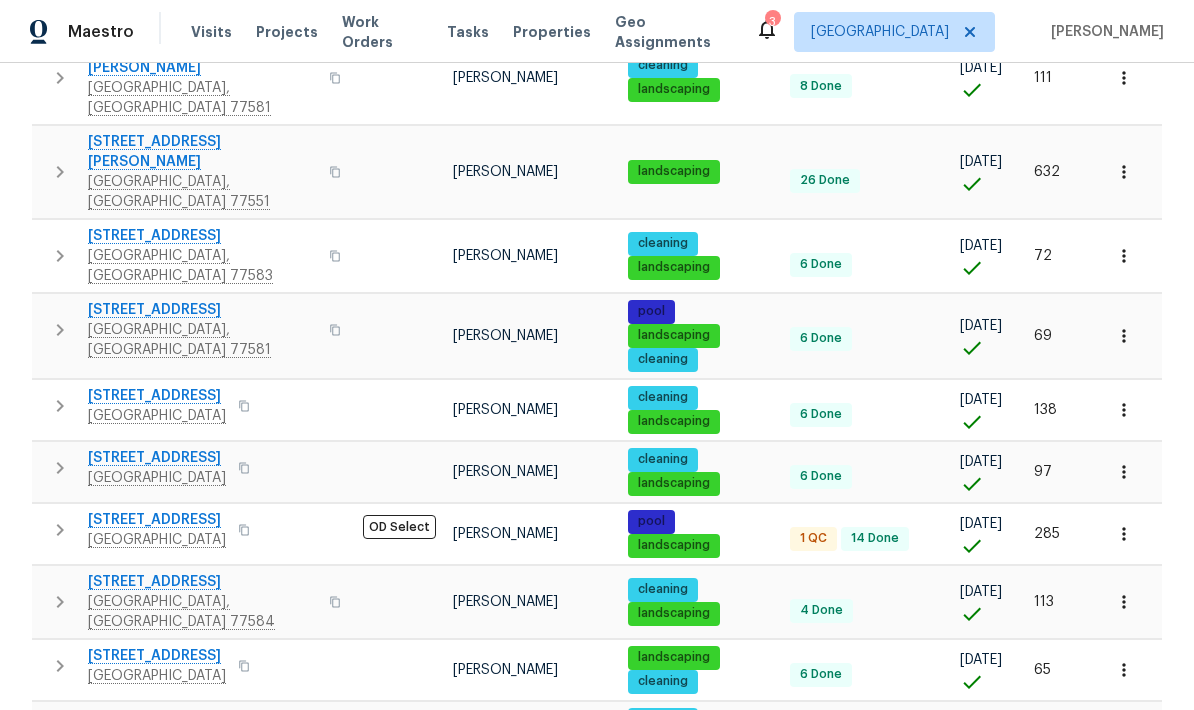 scroll, scrollTop: 789, scrollLeft: 0, axis: vertical 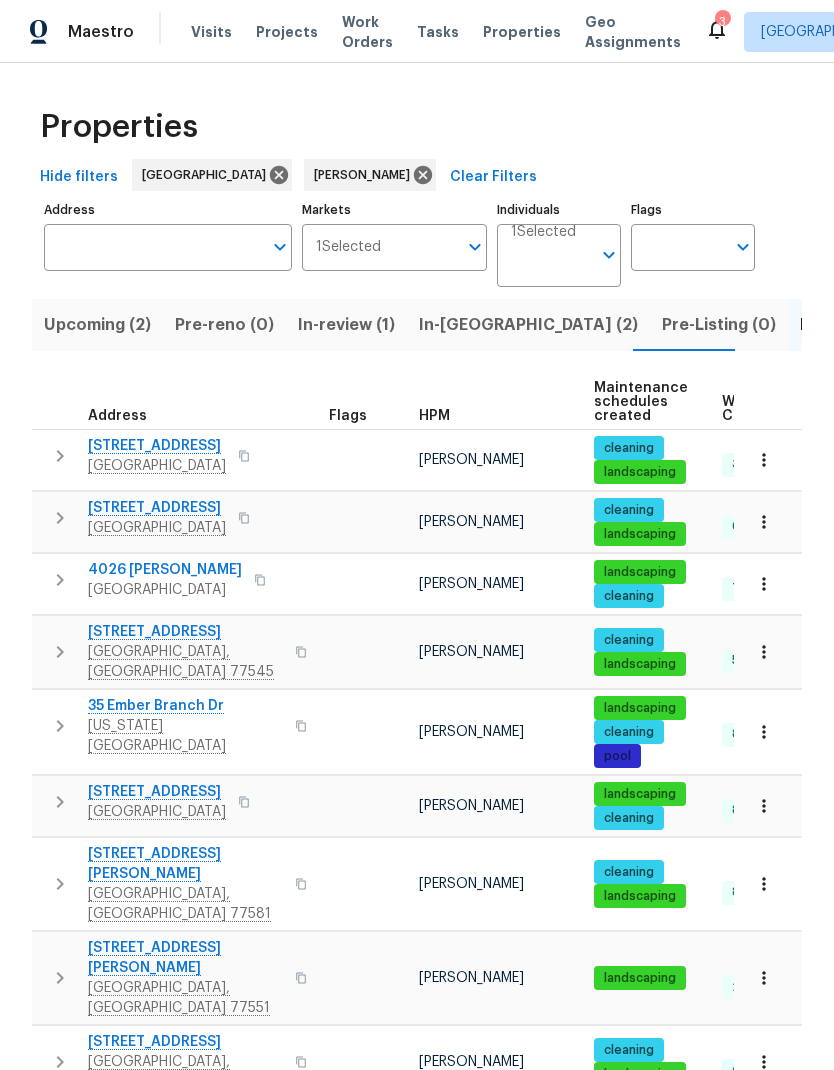 click on "In-review (1)" at bounding box center [346, 325] 